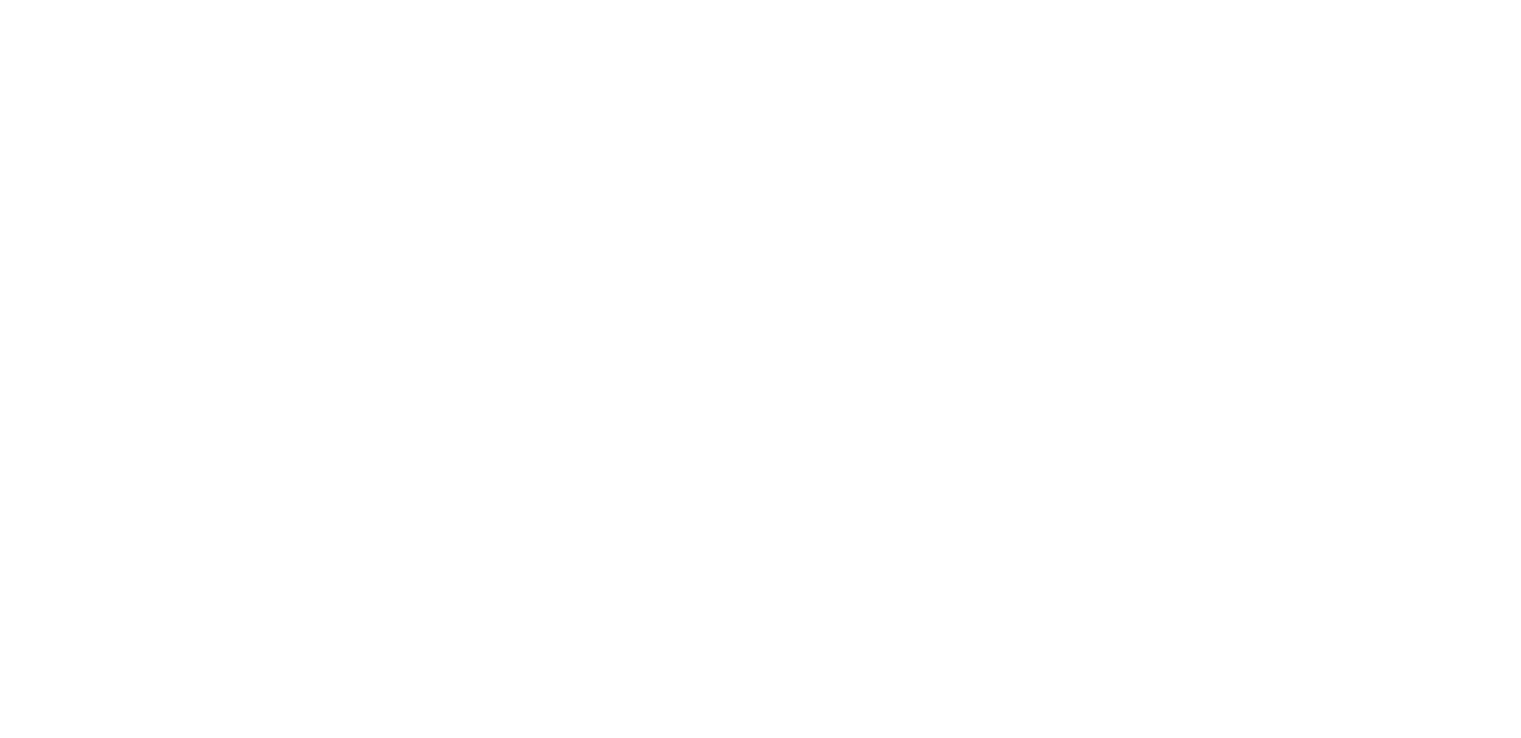 scroll, scrollTop: 0, scrollLeft: 0, axis: both 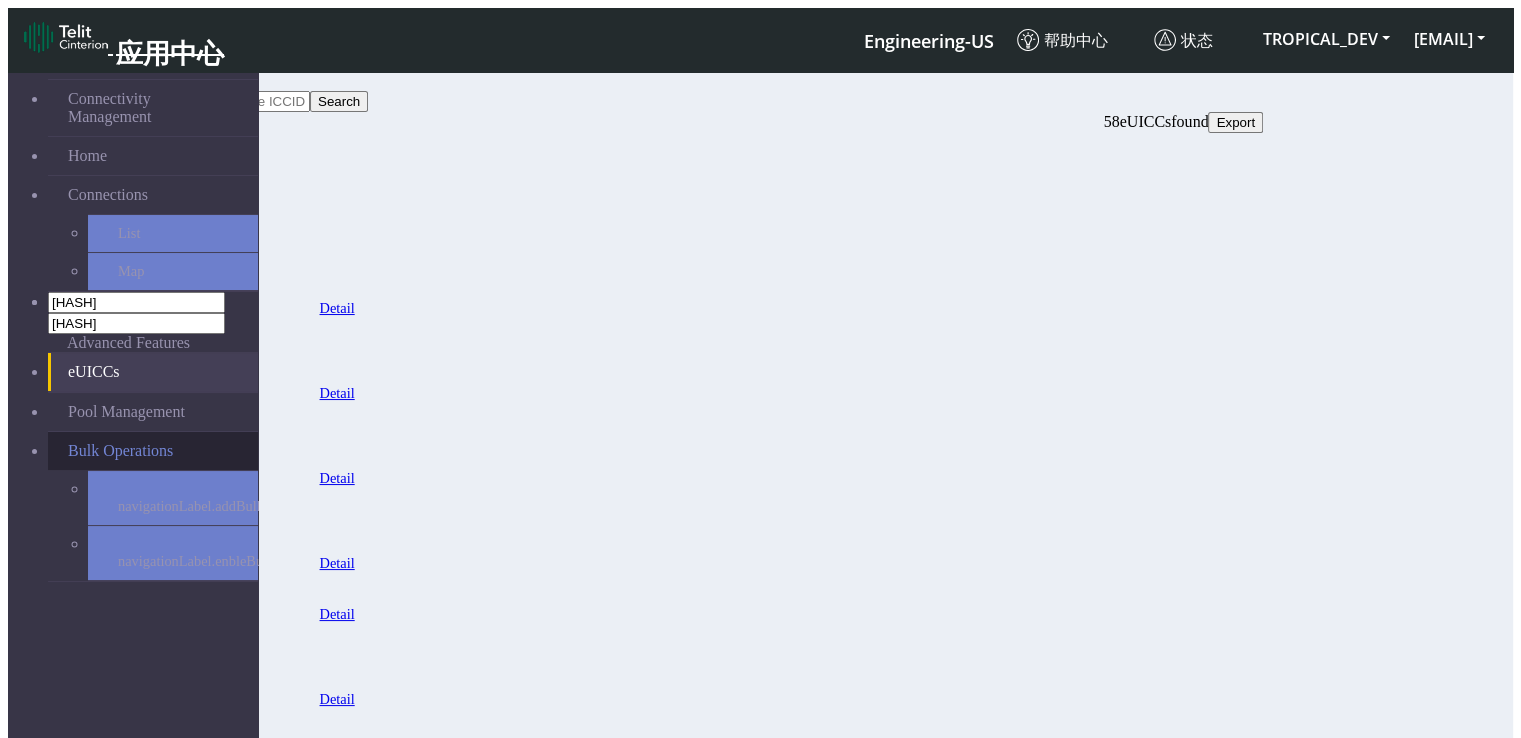 click on "Bulk Operations" at bounding box center [120, 451] 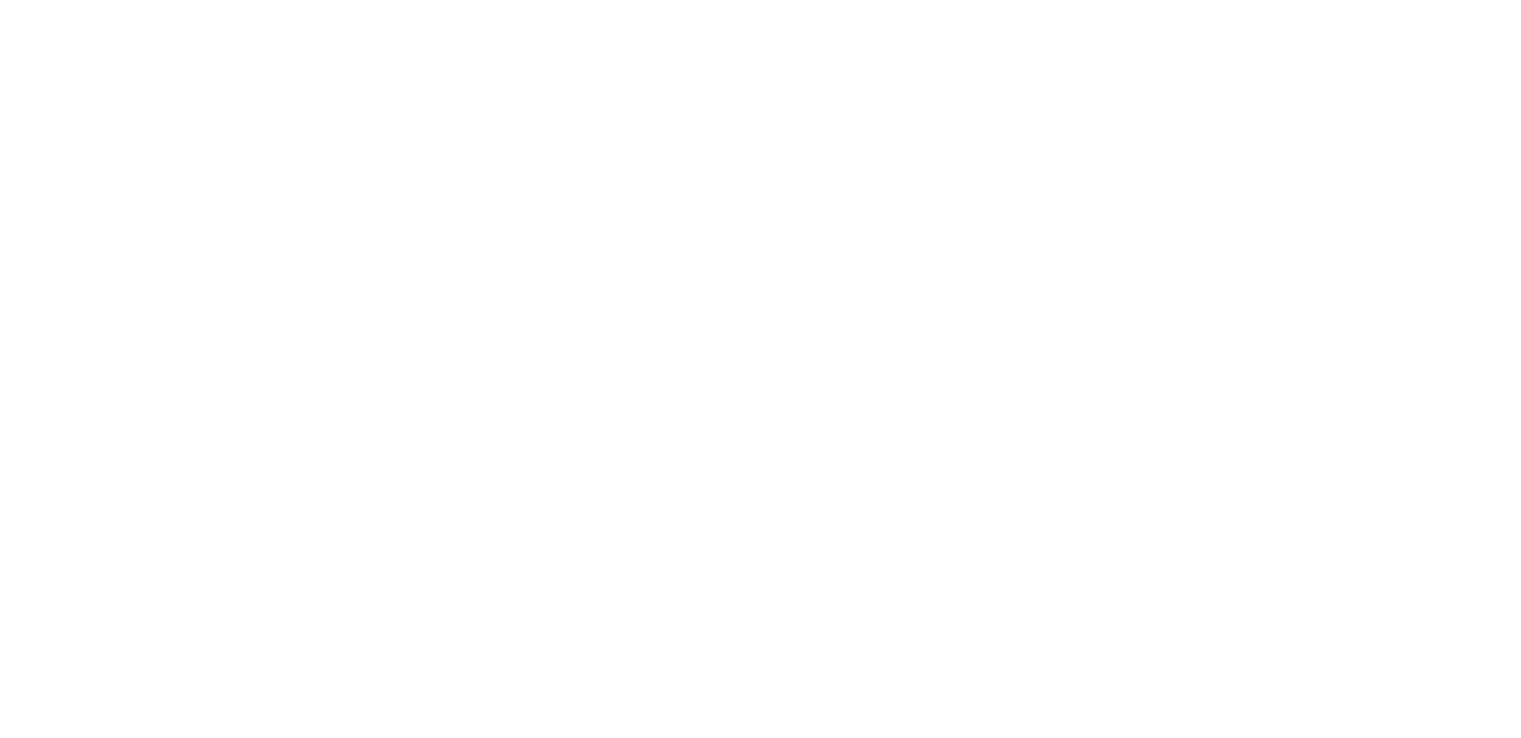 scroll, scrollTop: 0, scrollLeft: 0, axis: both 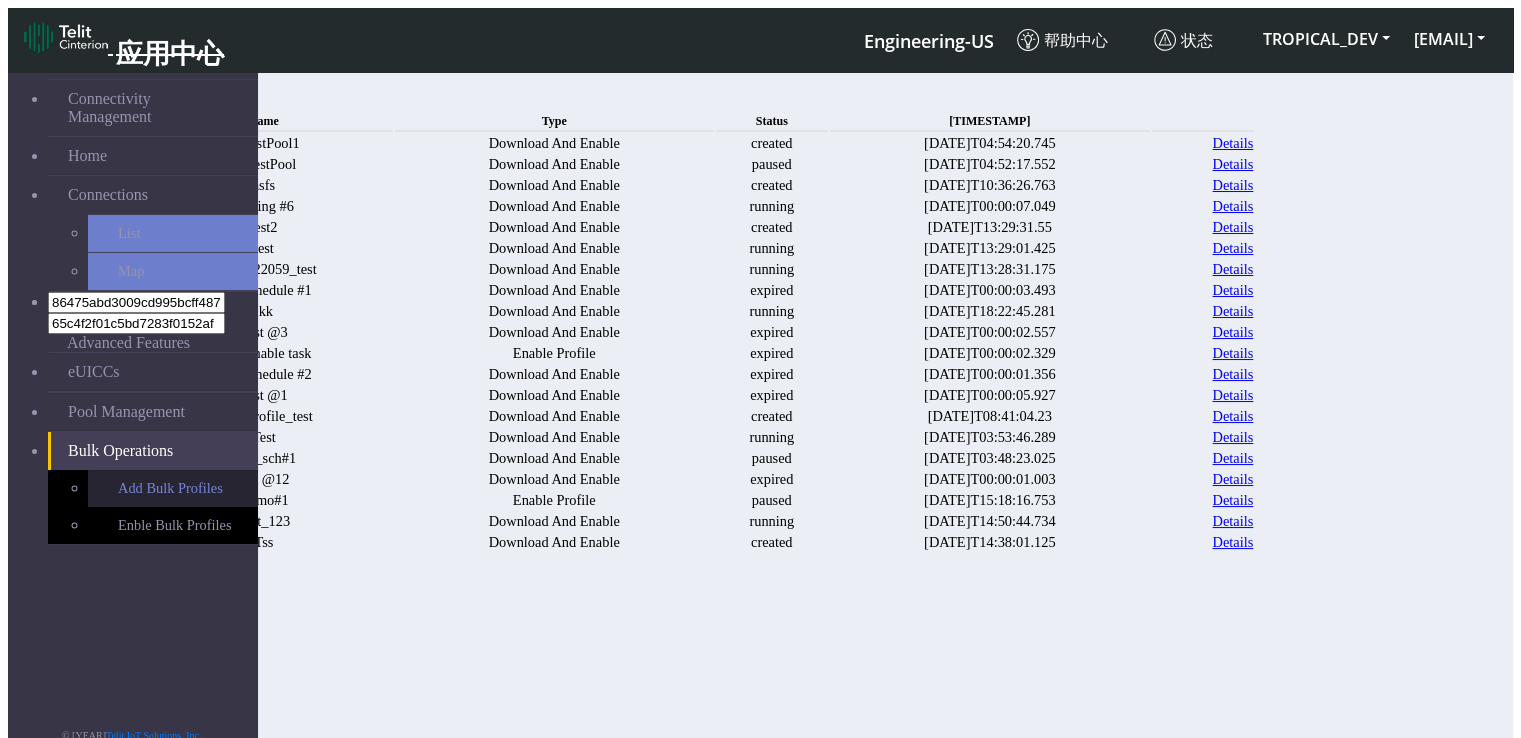 click on "Add Bulk Profiles" at bounding box center (173, 488) 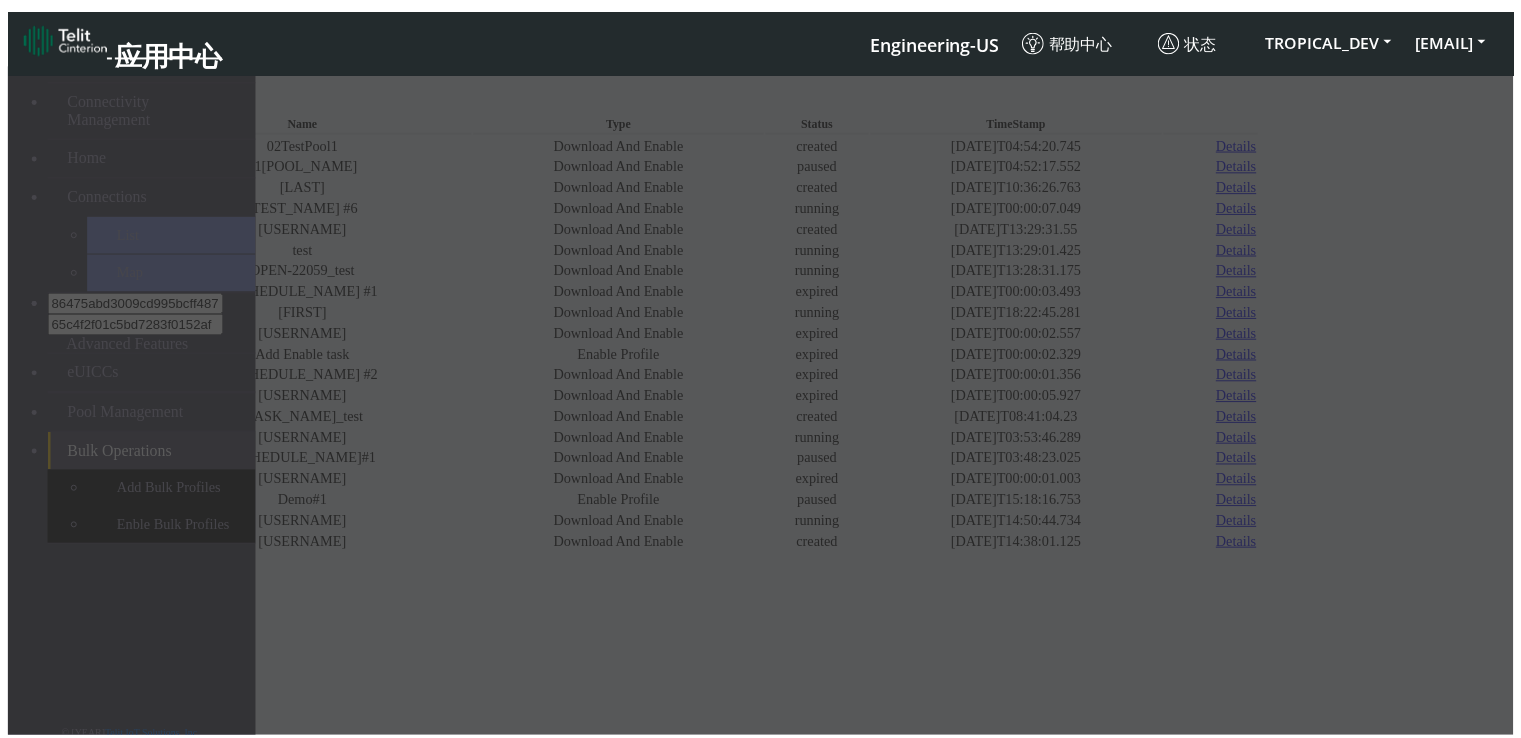 scroll, scrollTop: 0, scrollLeft: 0, axis: both 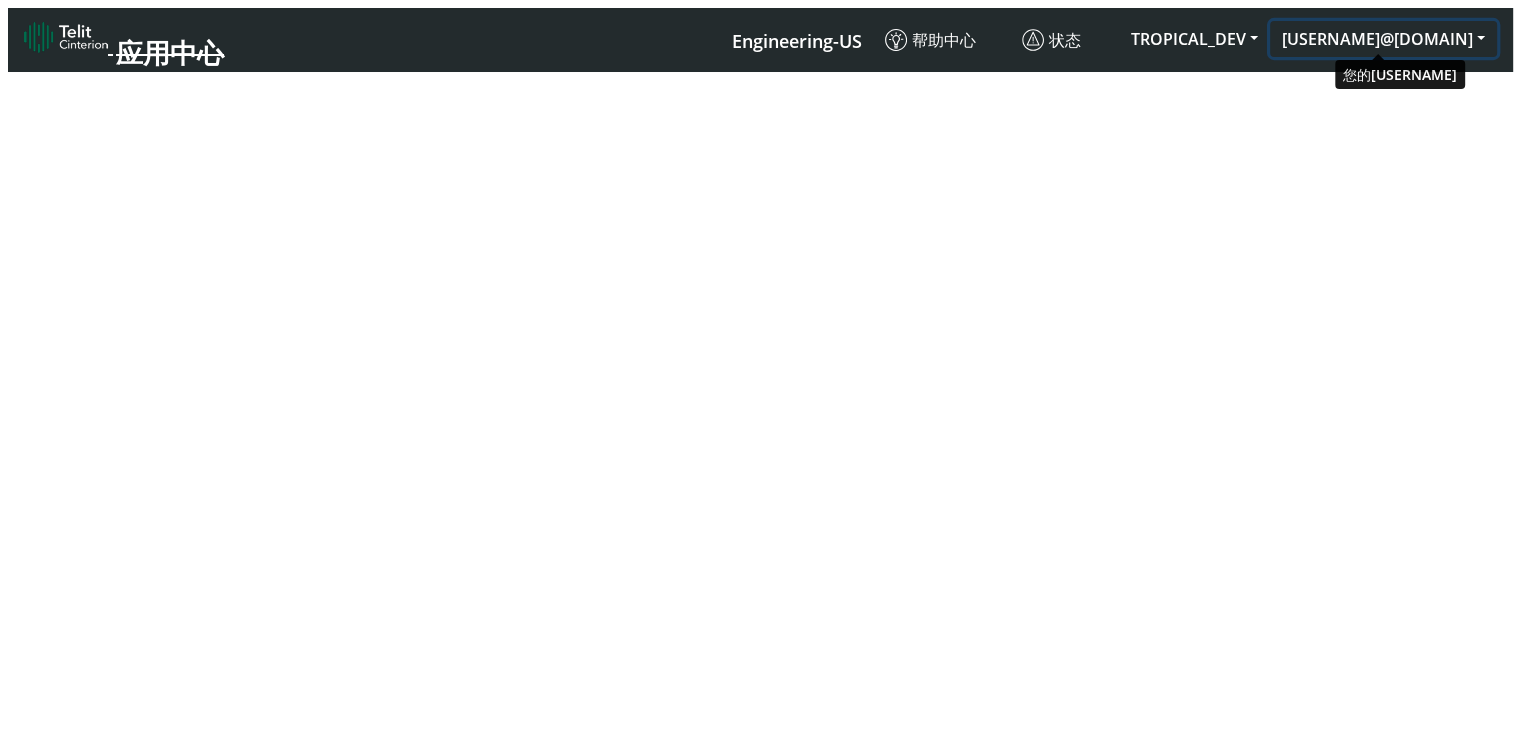 drag, startPoint x: 532, startPoint y: 269, endPoint x: 1331, endPoint y: 27, distance: 834.8443 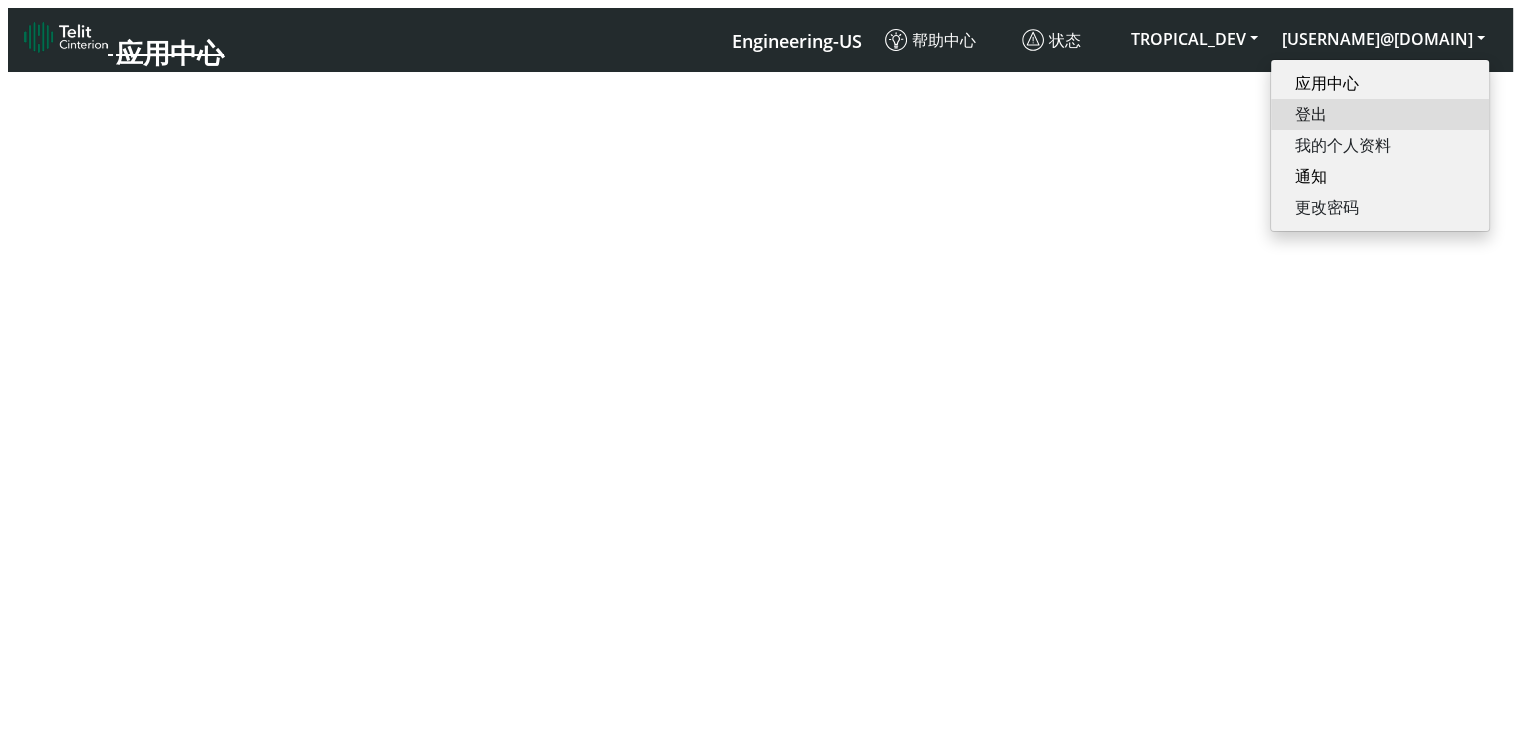 click on "登出" at bounding box center [1380, 114] 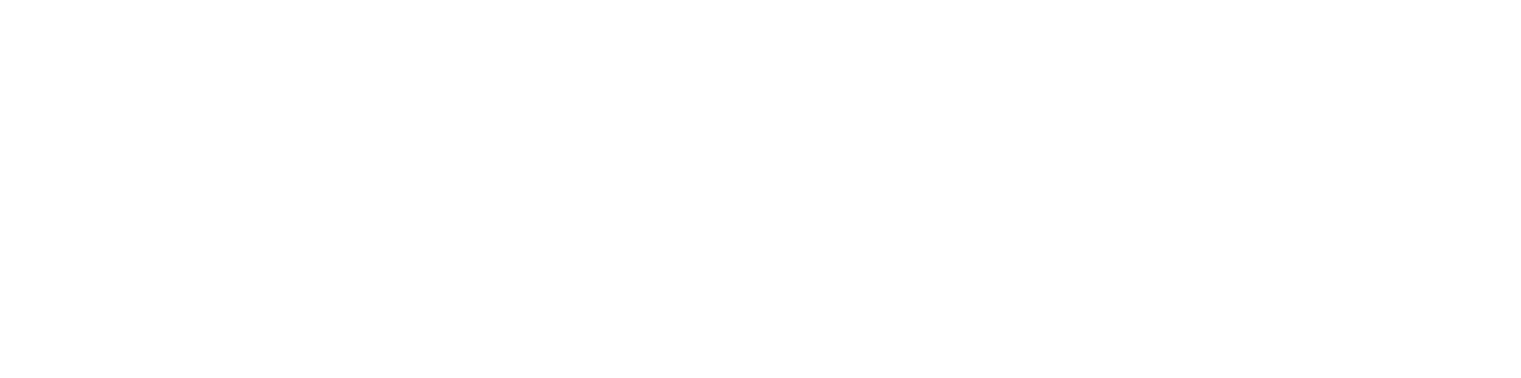 scroll, scrollTop: 0, scrollLeft: 0, axis: both 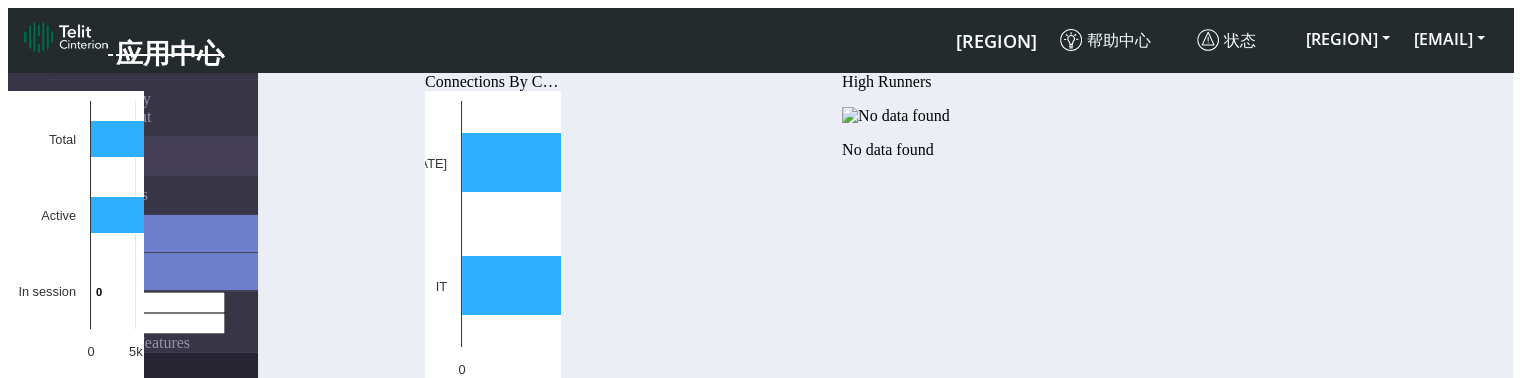 click on "eUICCs" at bounding box center (153, 372) 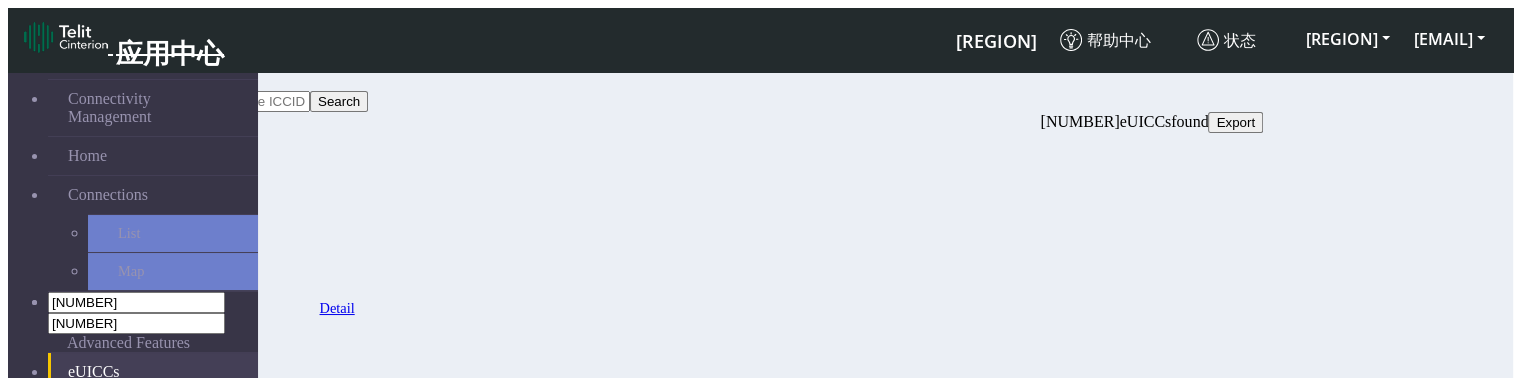 click on "Bulk Operations" at bounding box center (120, 451) 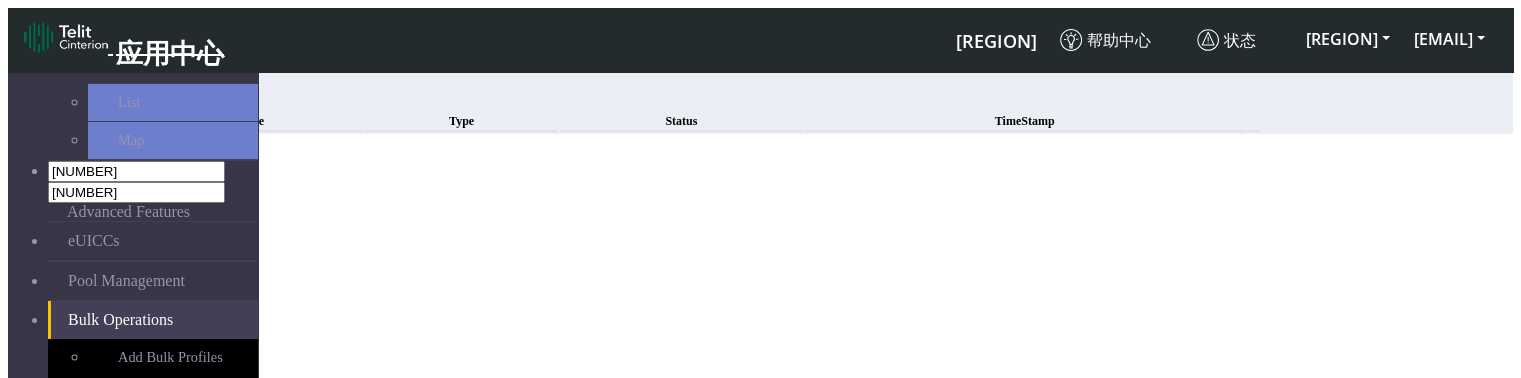 scroll, scrollTop: 137, scrollLeft: 0, axis: vertical 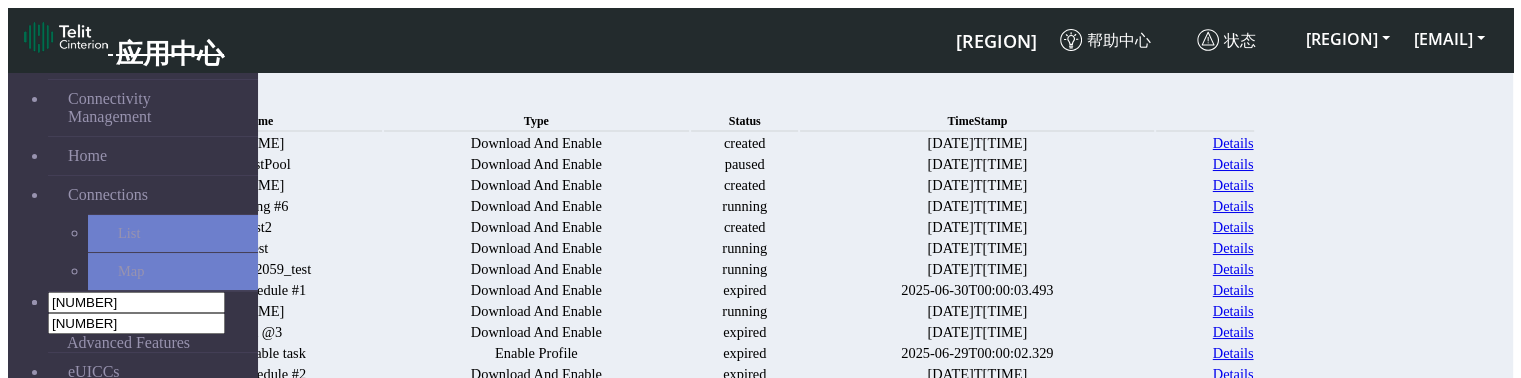 click on "Enble Bulk Profiles" at bounding box center [173, 488] 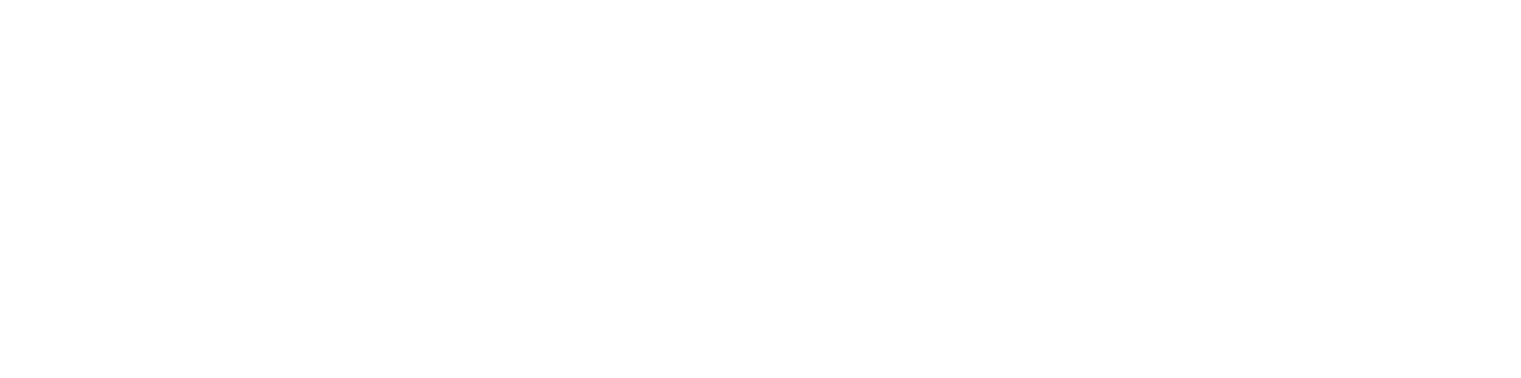 scroll, scrollTop: 0, scrollLeft: 0, axis: both 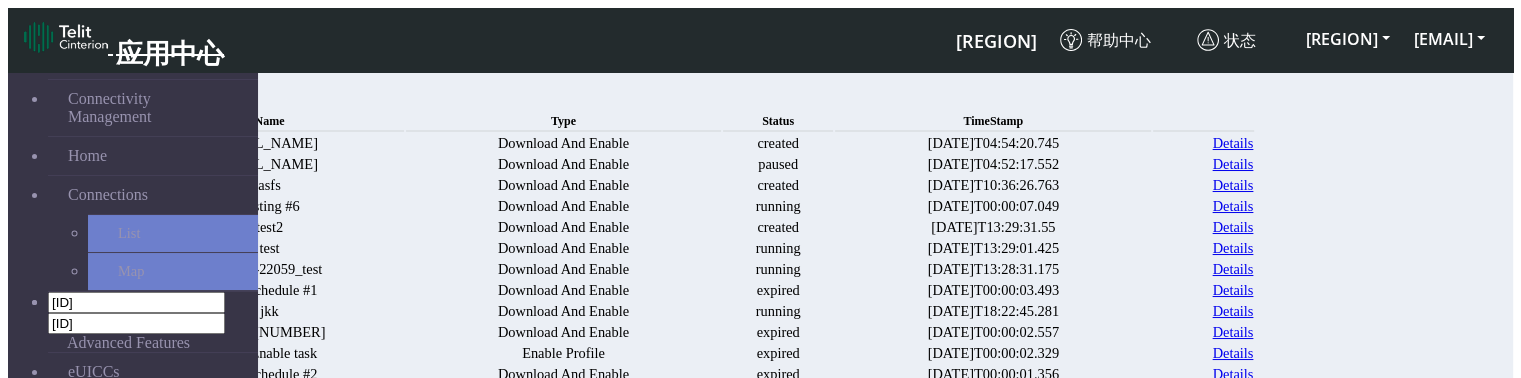 click on "Add Bulk Profiles" at bounding box center (173, 488) 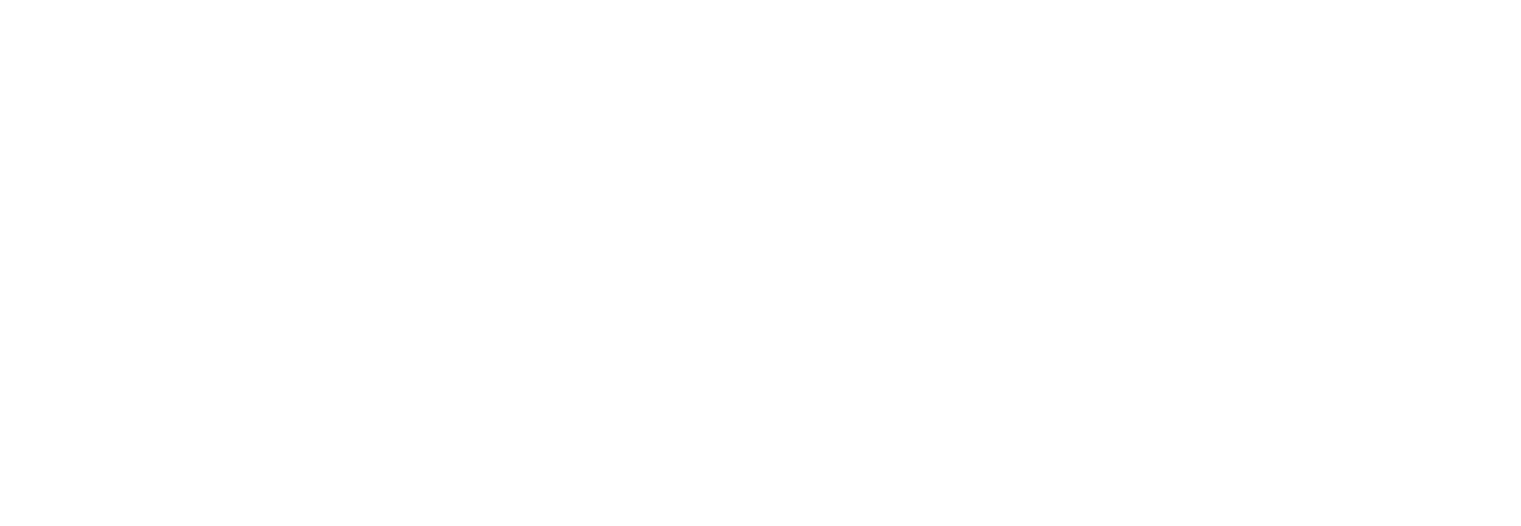 scroll, scrollTop: 0, scrollLeft: 0, axis: both 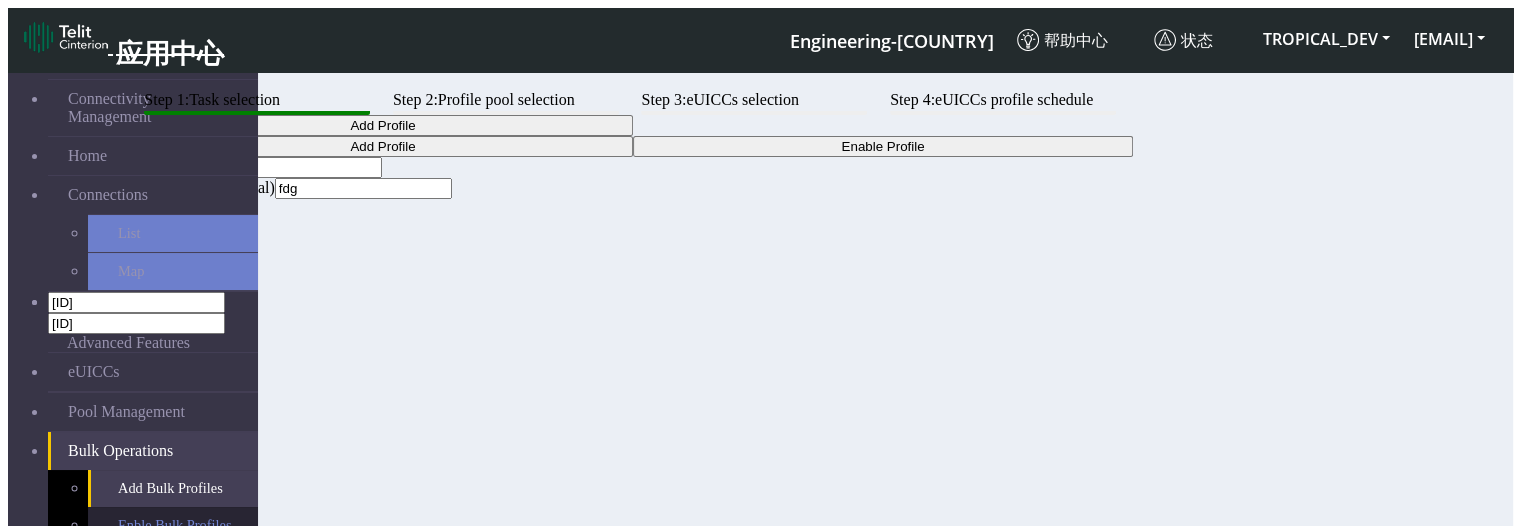 click on "Enble Bulk Profiles" at bounding box center [173, 488] 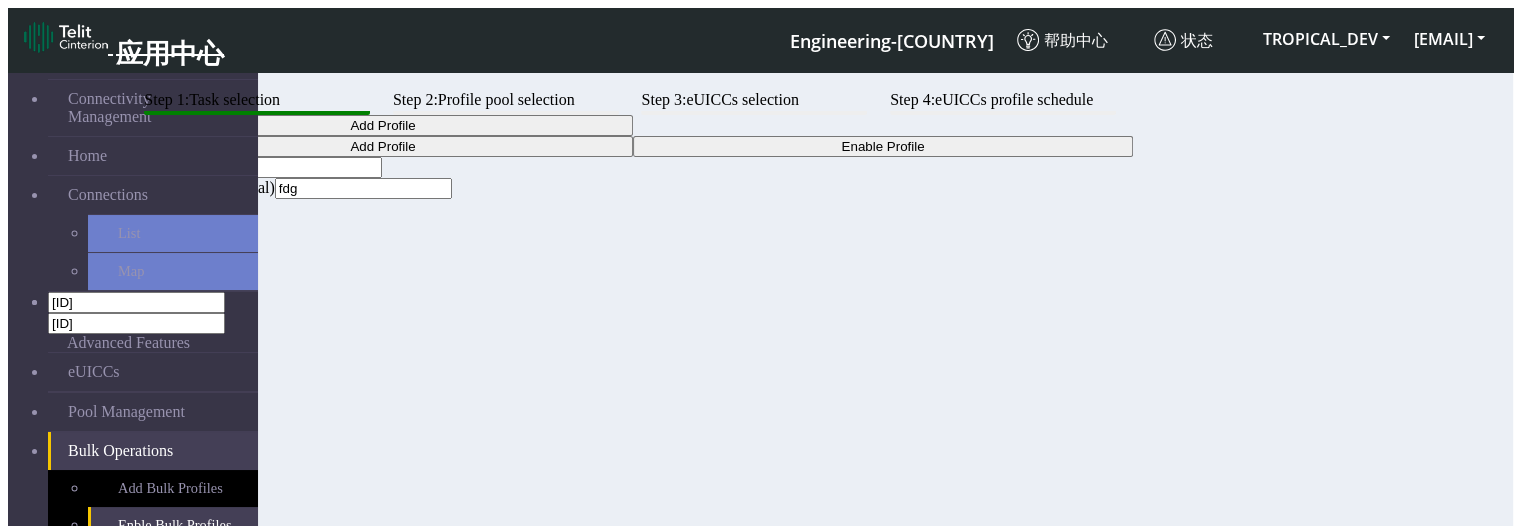 click on "Step 1:  [TEXT]  Step 2:  [TEXT]  Step 3:  [TEXT]  Step 4:  [TEXT] [TEXT]  [TEXT]  [TEXT]  [TEXT]  [TEXT]  [TEXT]   [TEXT]   [TEXT]  [TEXT]  [TEXT]   [TEXT]" at bounding box center (698, 145) 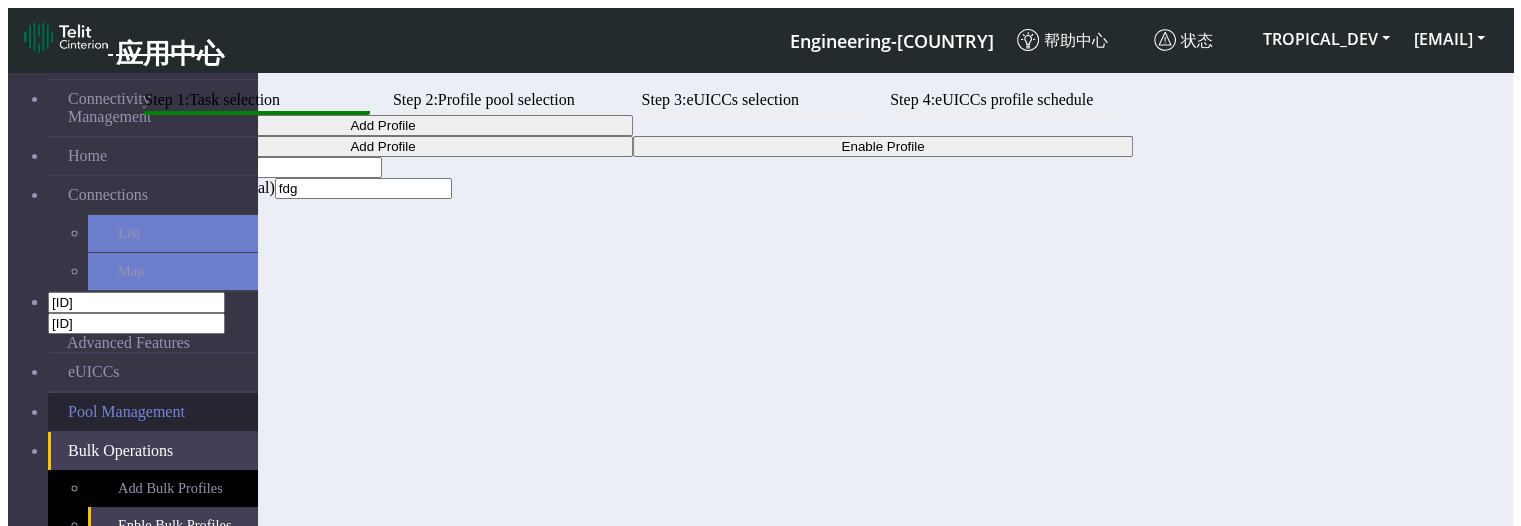 click on "Pool Management" at bounding box center (153, 412) 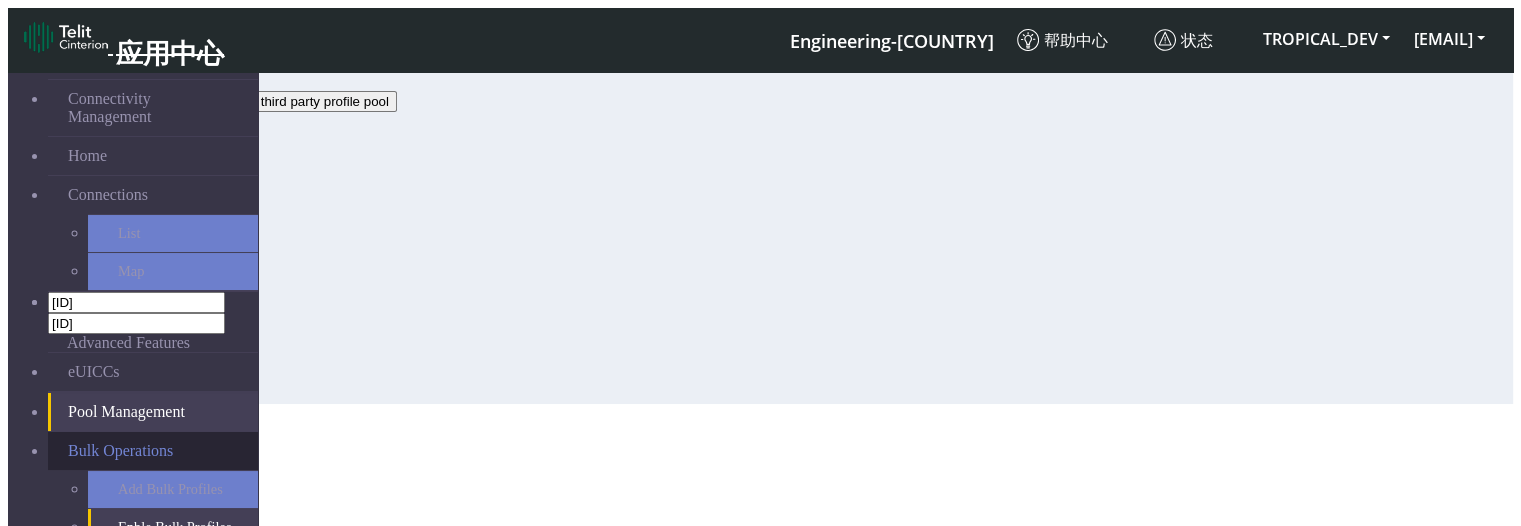 click on "Bulk Operations" at bounding box center (120, 451) 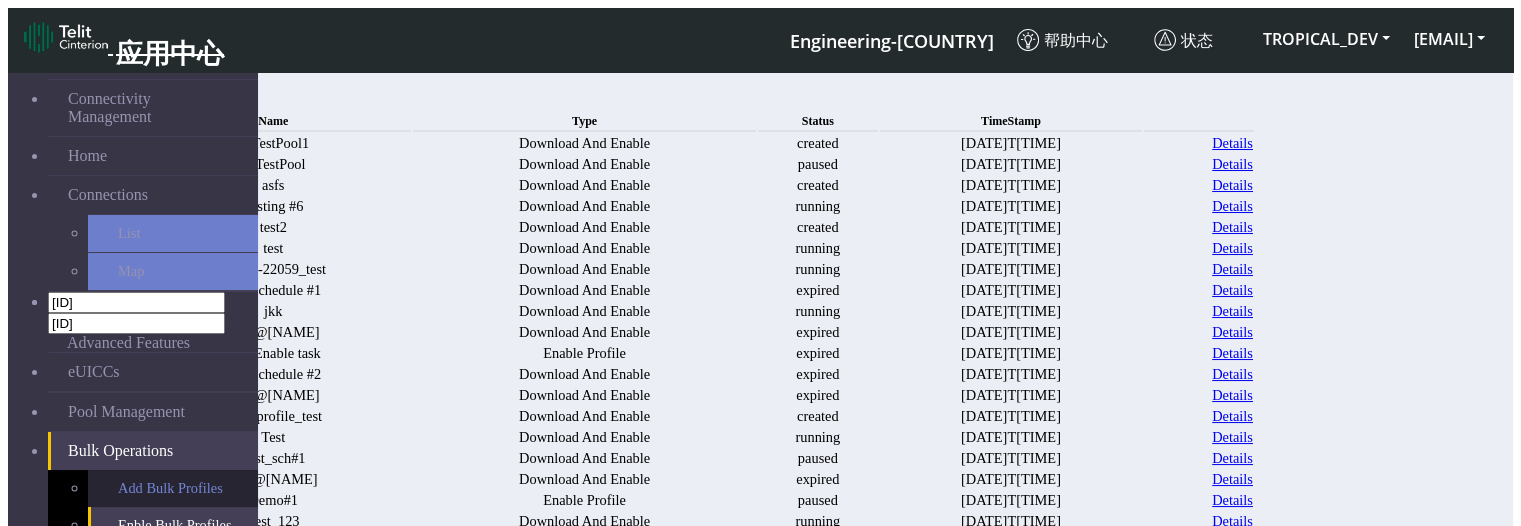 click on "Add Bulk Profiles" at bounding box center (173, 488) 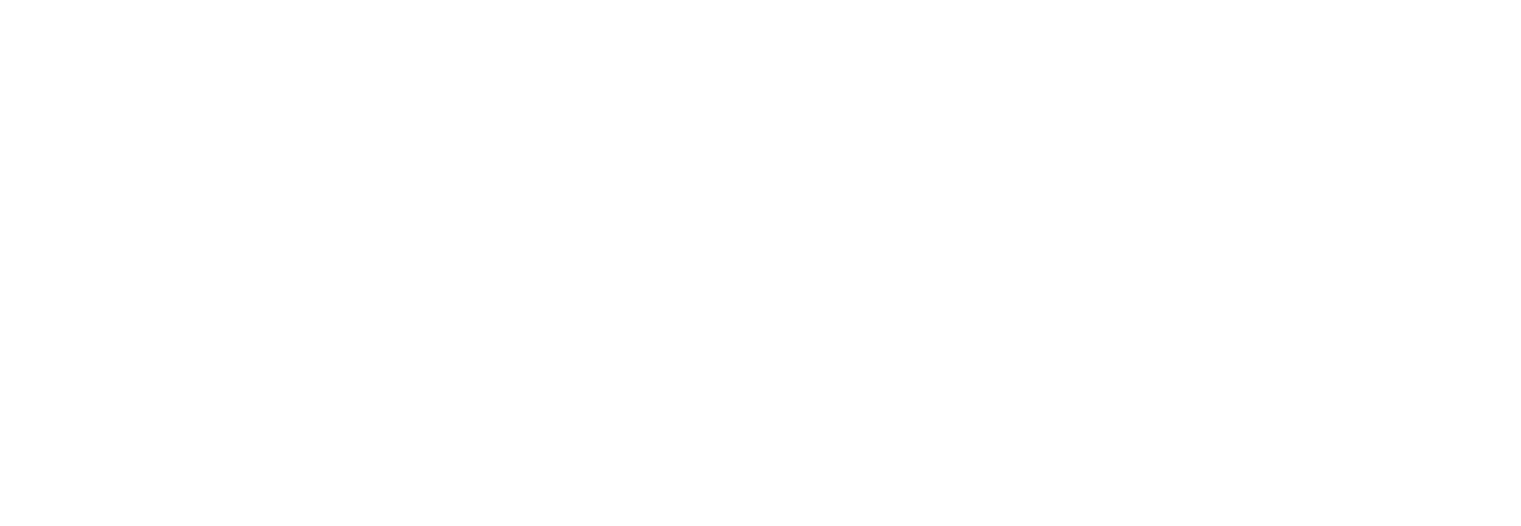 scroll, scrollTop: 0, scrollLeft: 0, axis: both 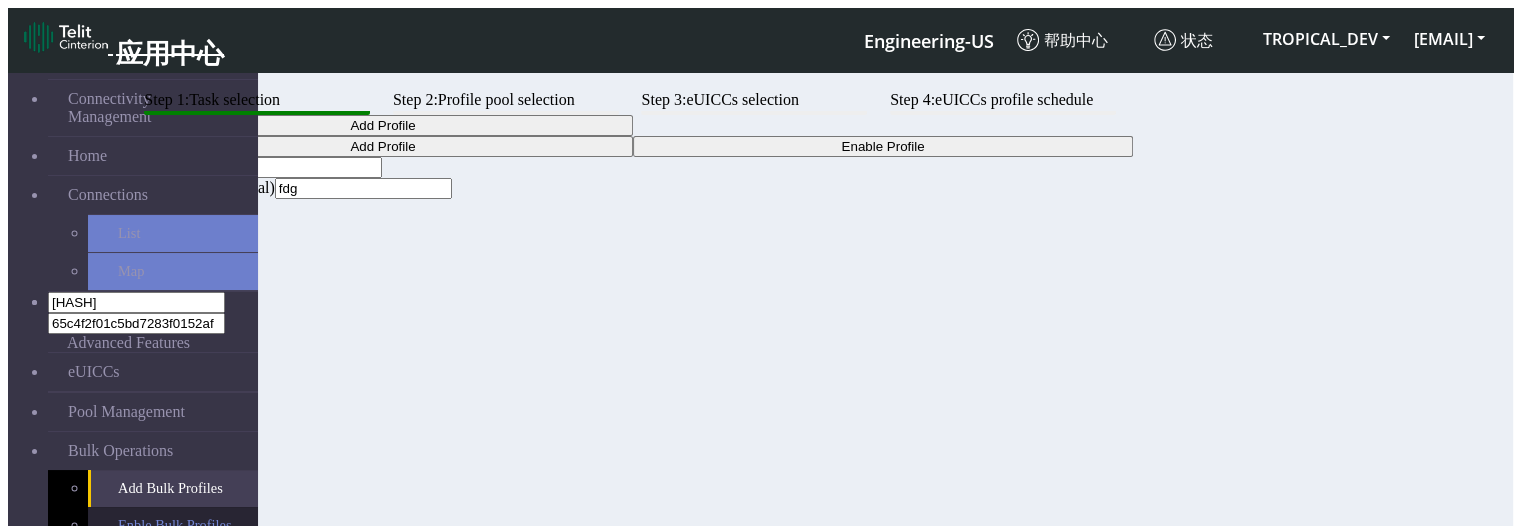 click on "Enble Bulk Profiles" at bounding box center [173, 488] 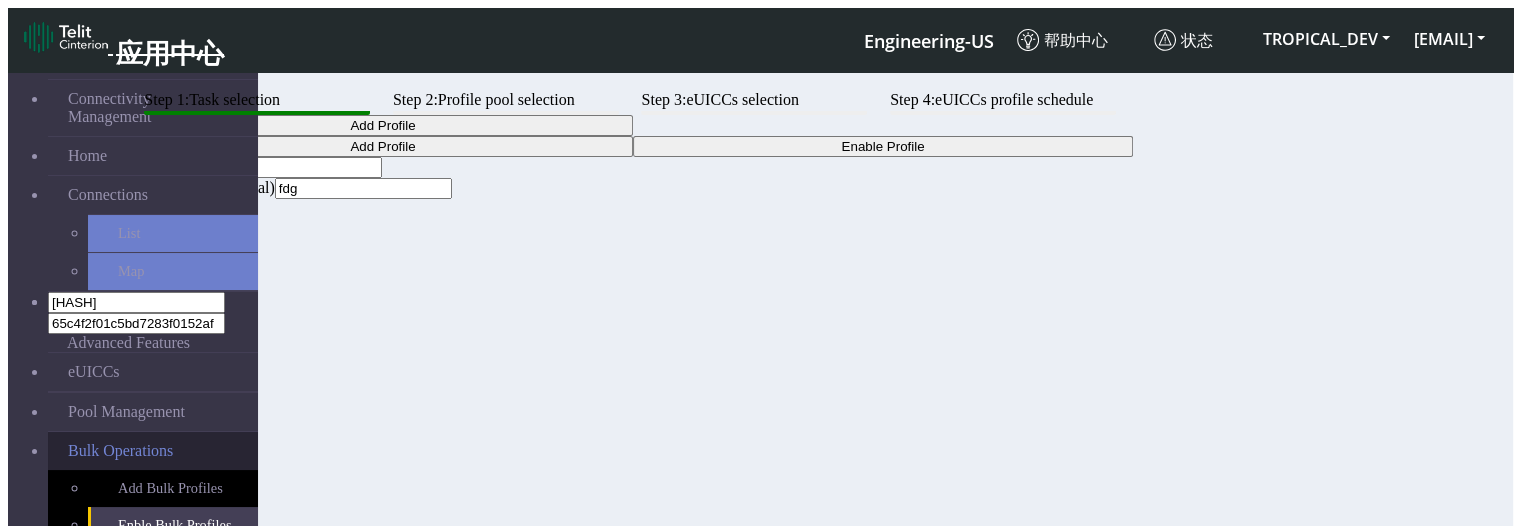 click on "Bulk Operations" at bounding box center [120, 451] 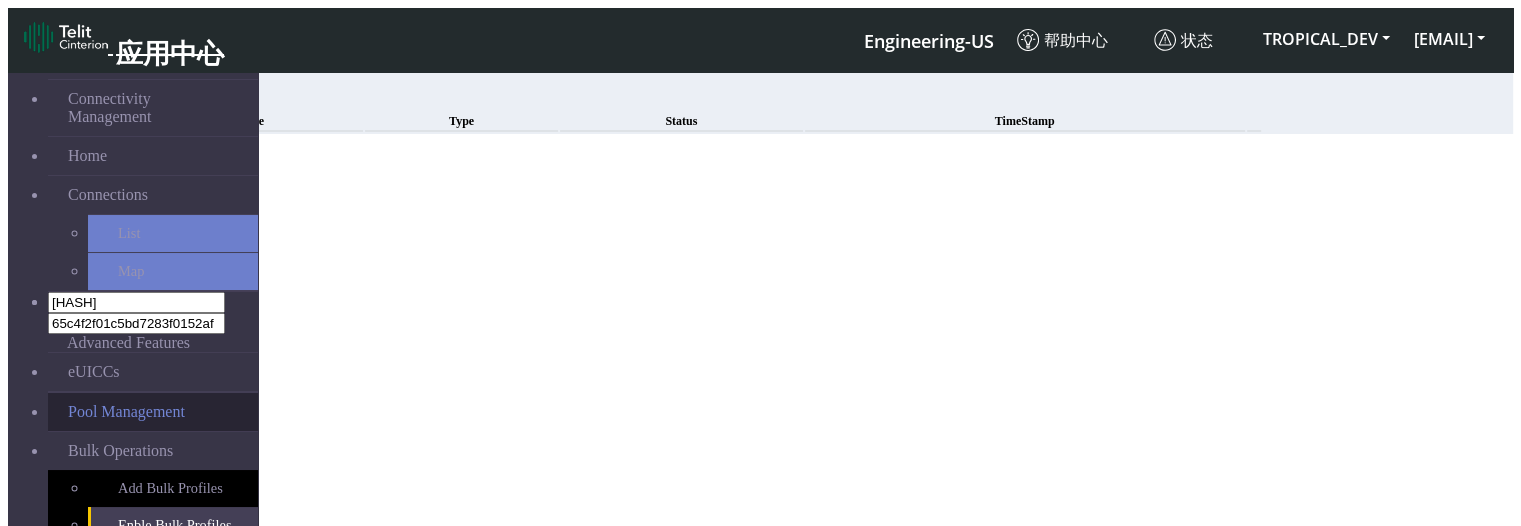 click on "Pool Management" at bounding box center (153, 412) 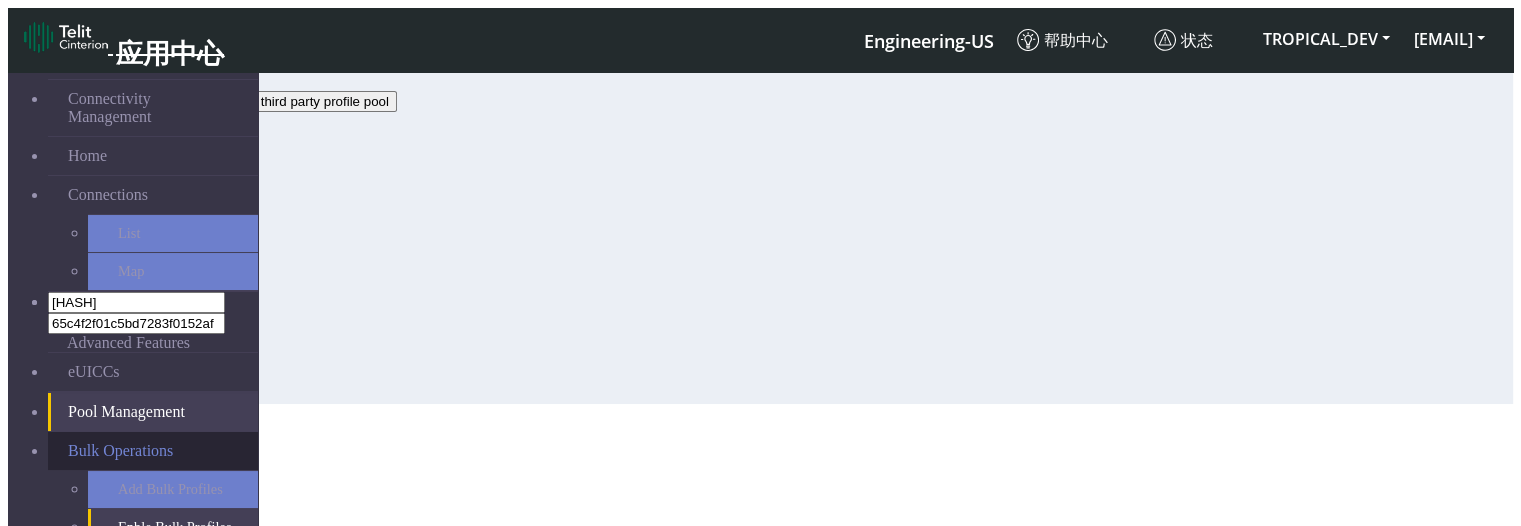 click on "Bulk Operations" at bounding box center [153, 451] 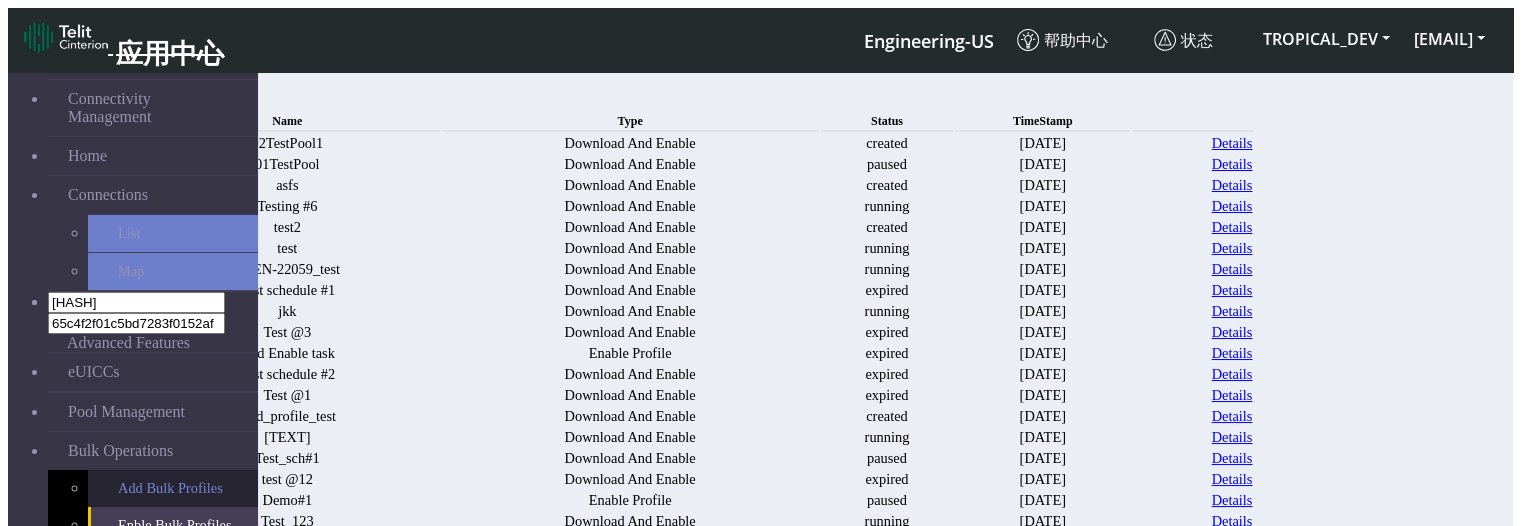 click on "Add Bulk Profiles" at bounding box center [173, 488] 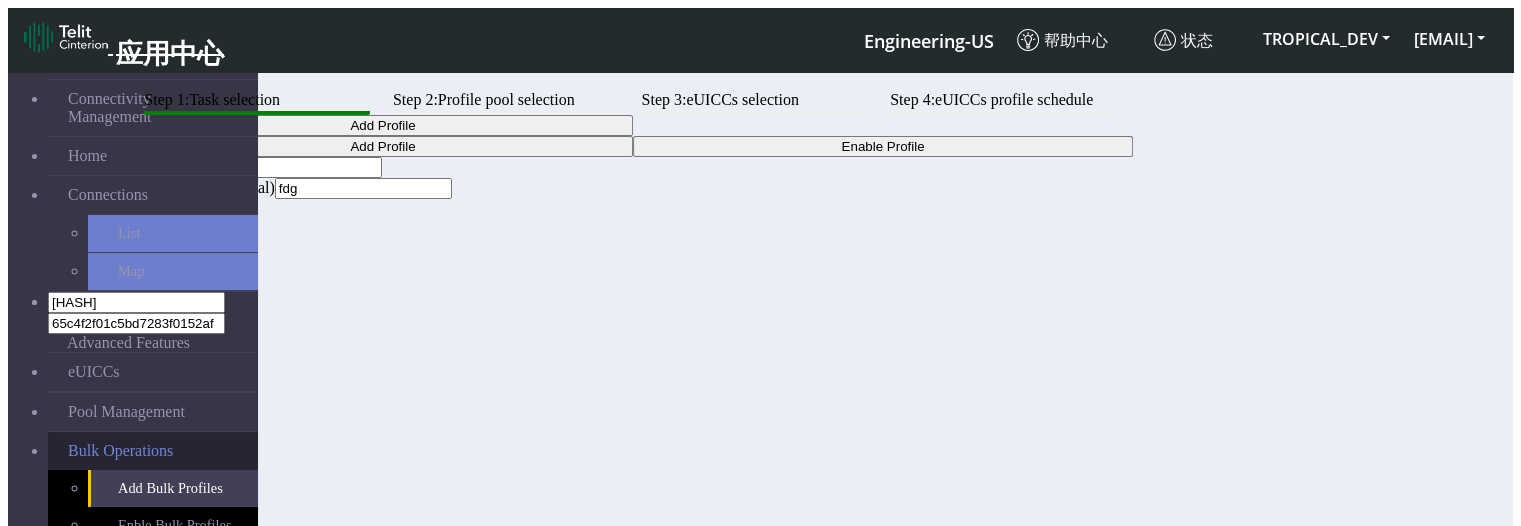 click on "Bulk Operations" at bounding box center (120, 451) 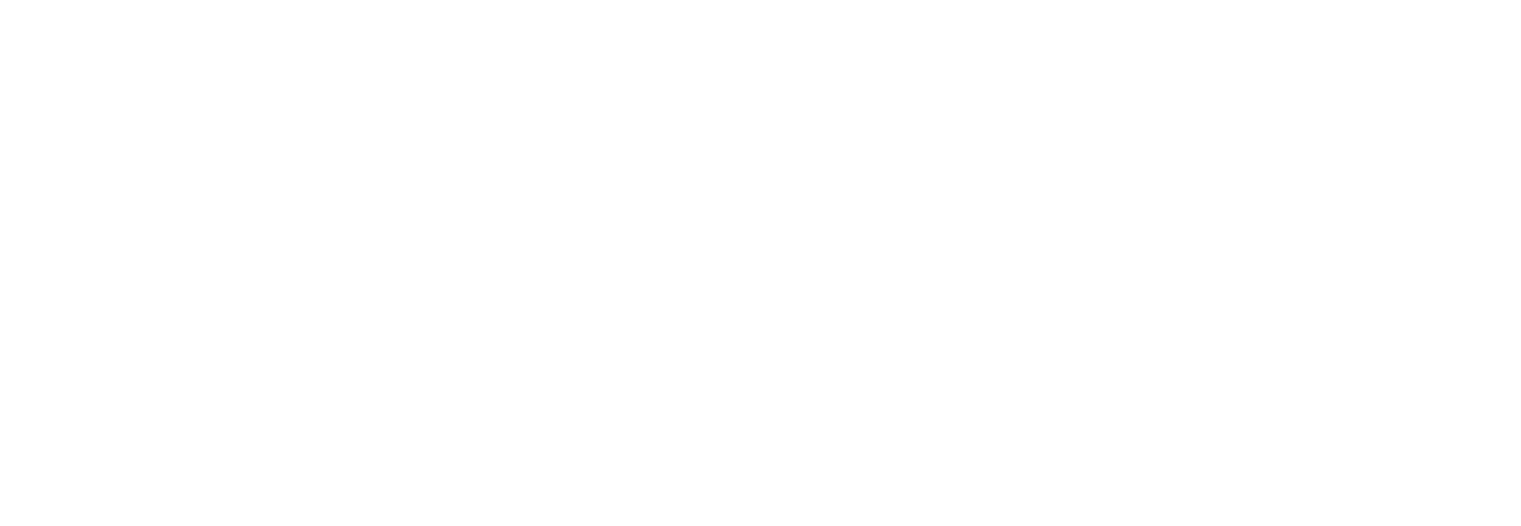 scroll, scrollTop: 0, scrollLeft: 0, axis: both 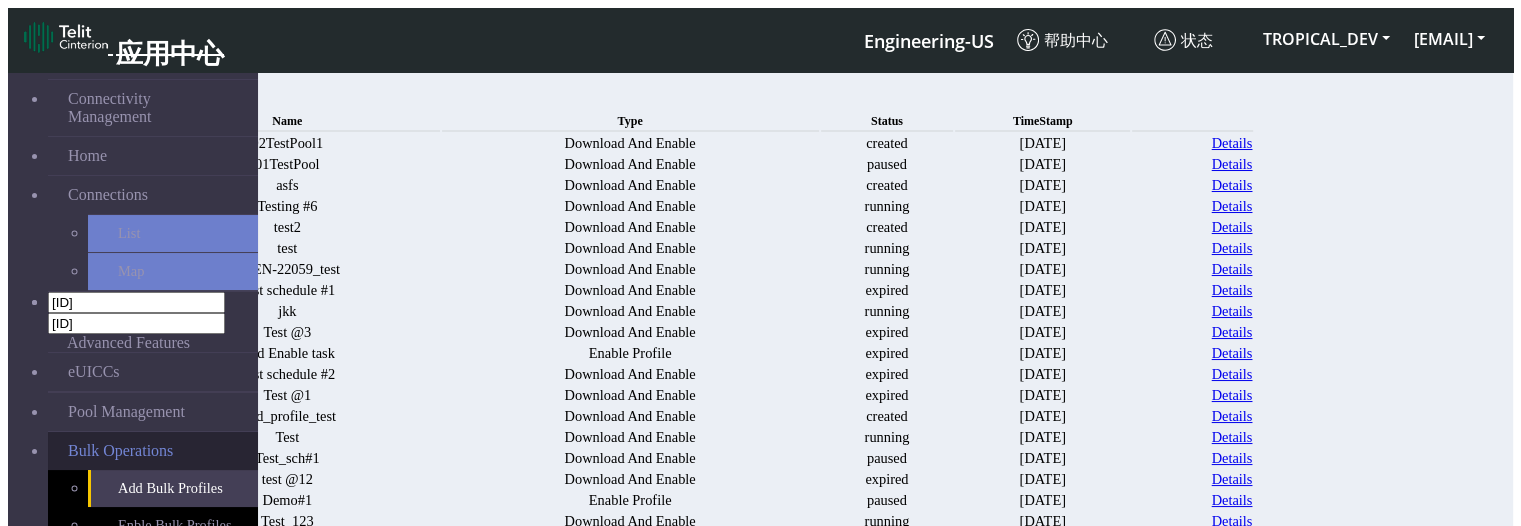 click on "Bulk Operations" at bounding box center [120, 451] 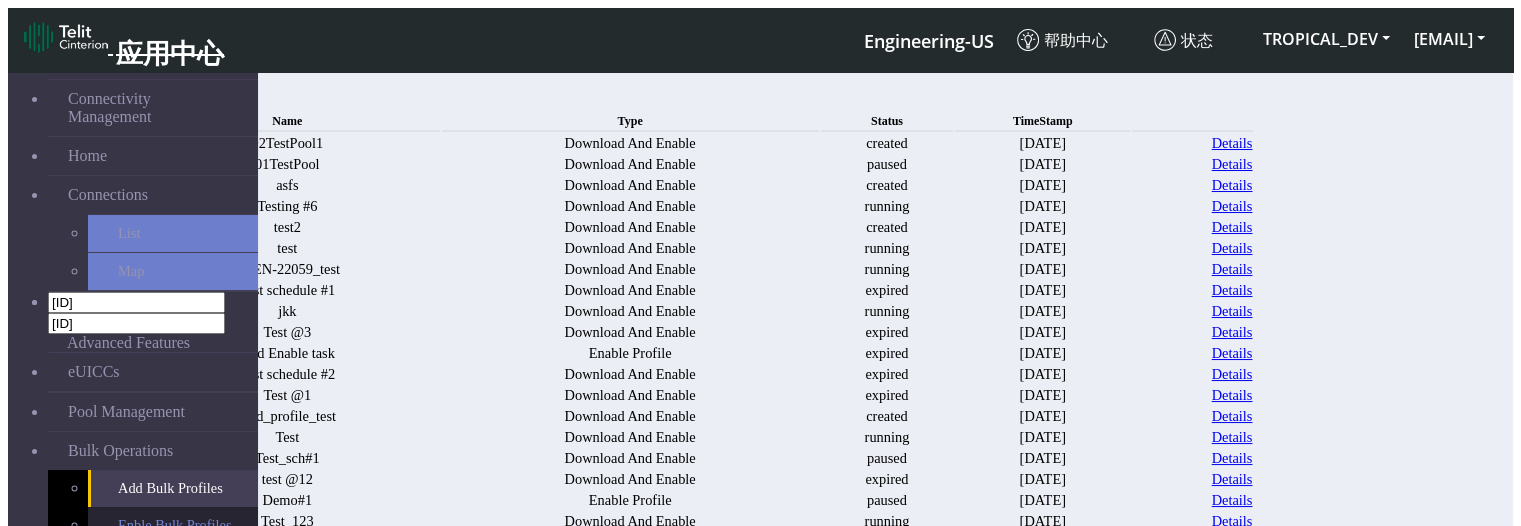 click on "Enble Bulk Profiles" at bounding box center (173, 488) 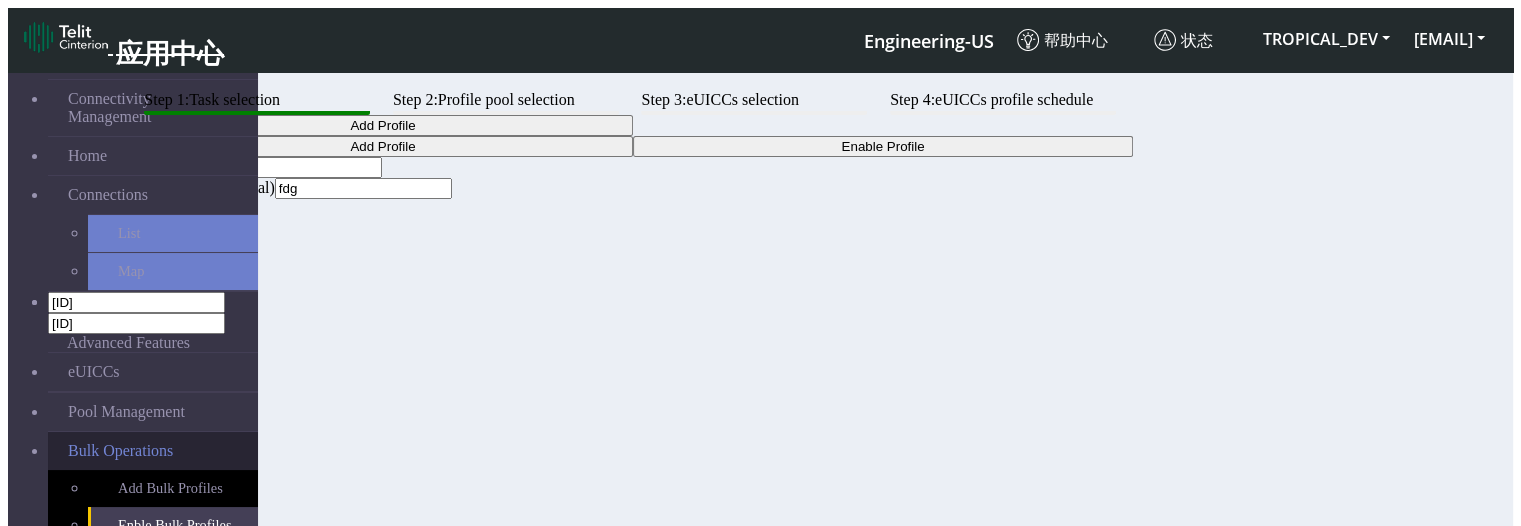 click on "Bulk Operations" at bounding box center (120, 451) 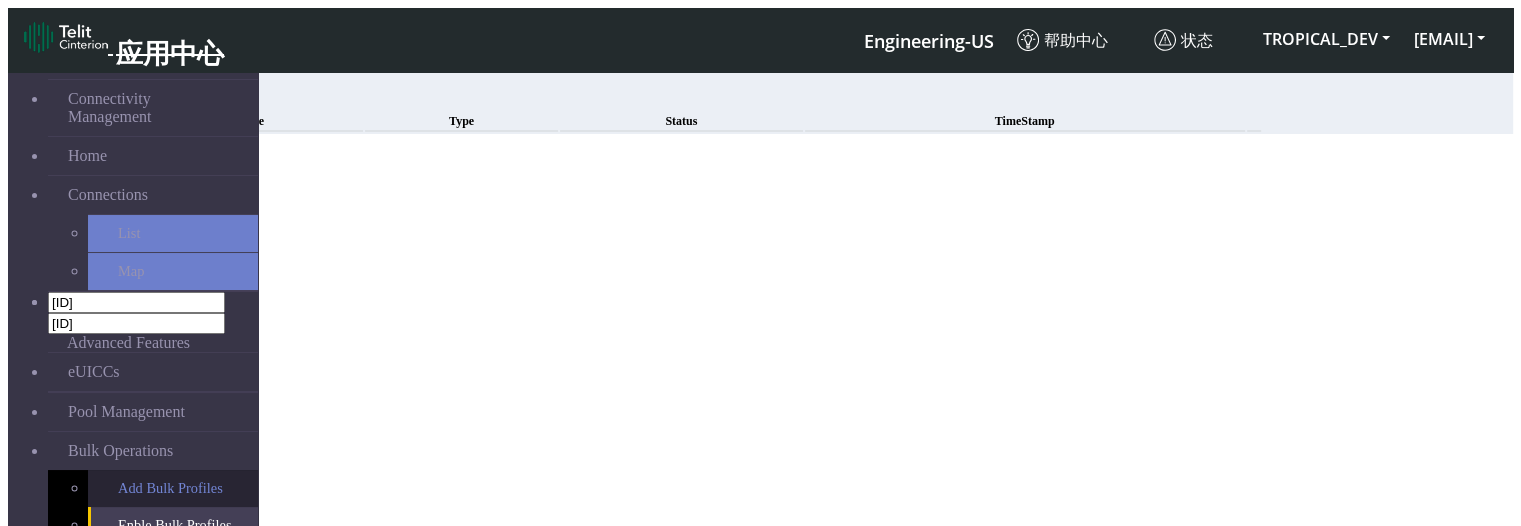click on "Add Bulk Profiles" at bounding box center [173, 488] 